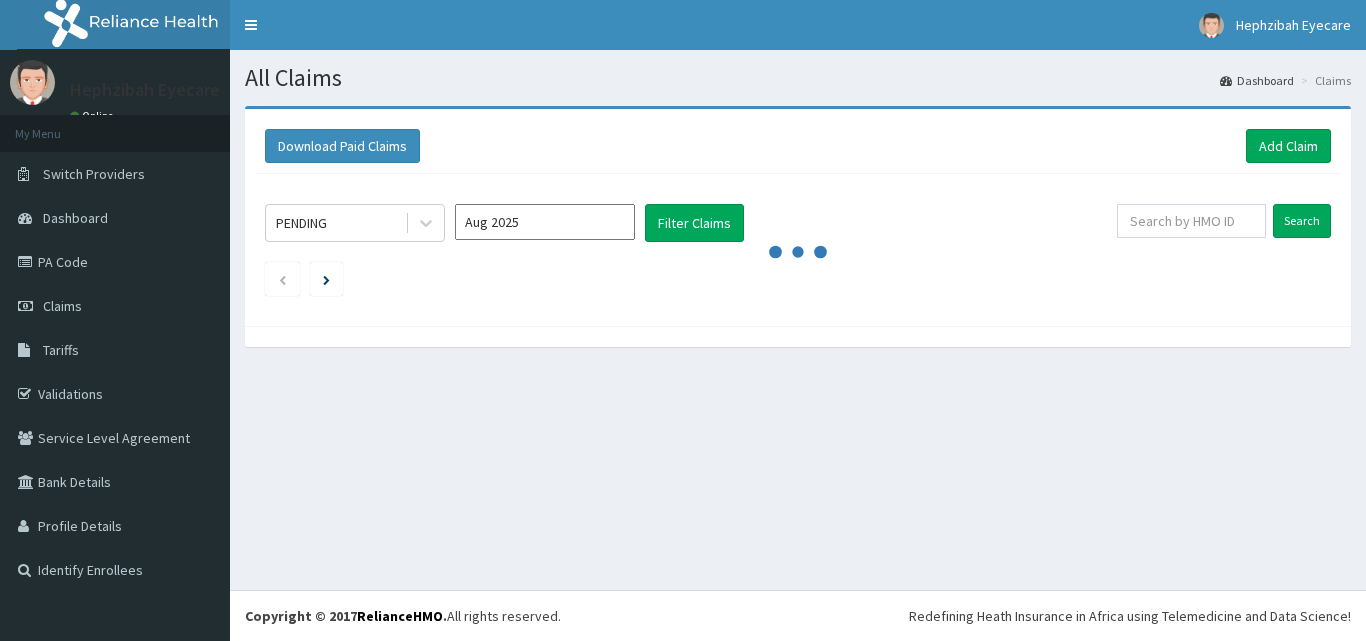 scroll, scrollTop: 0, scrollLeft: 0, axis: both 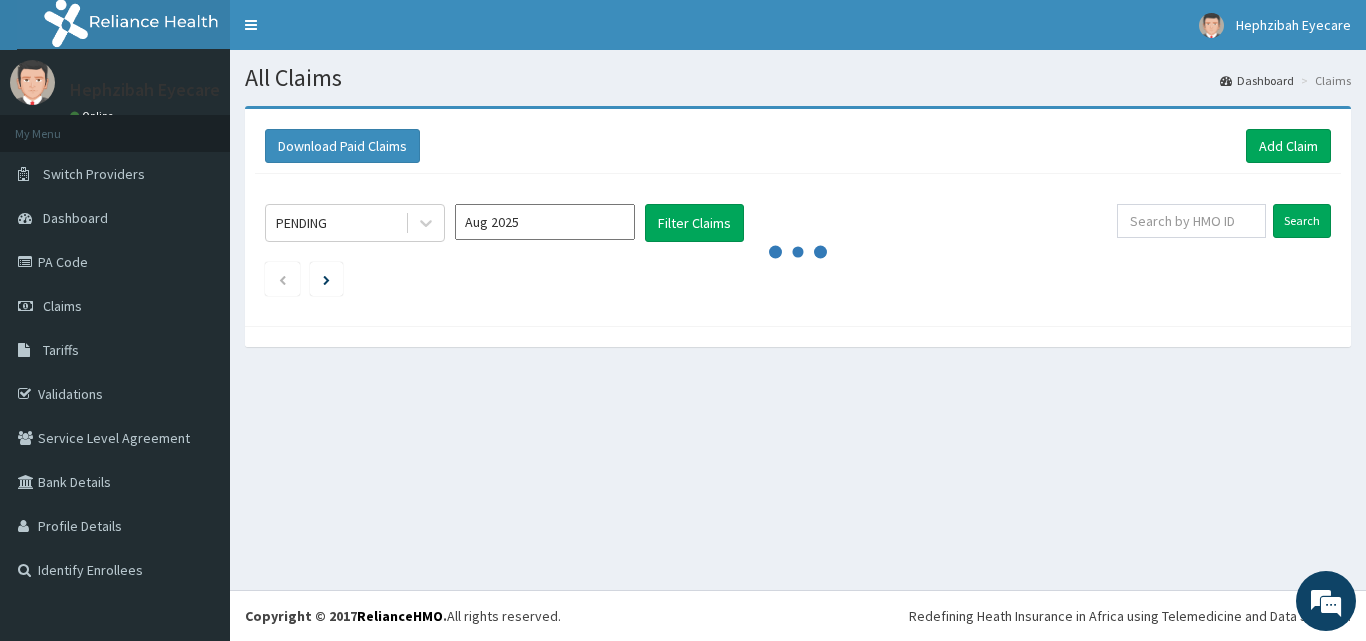 click on "Aug 2025" at bounding box center (545, 222) 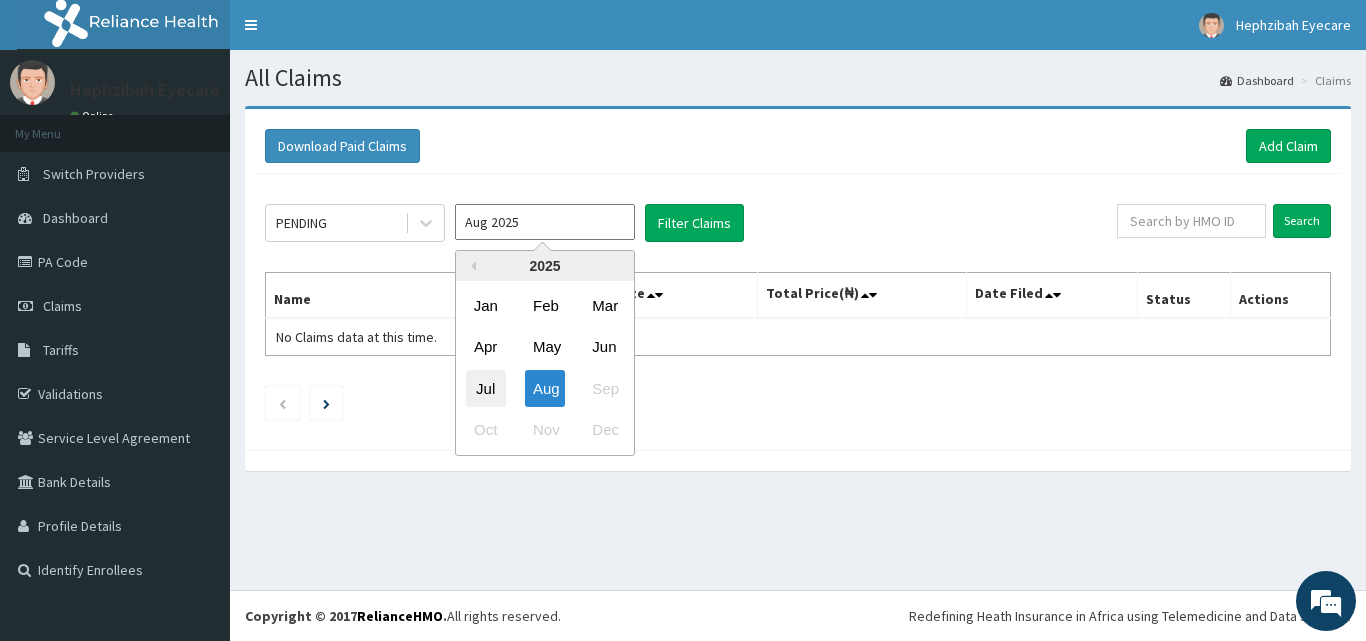click on "Jul" at bounding box center (486, 388) 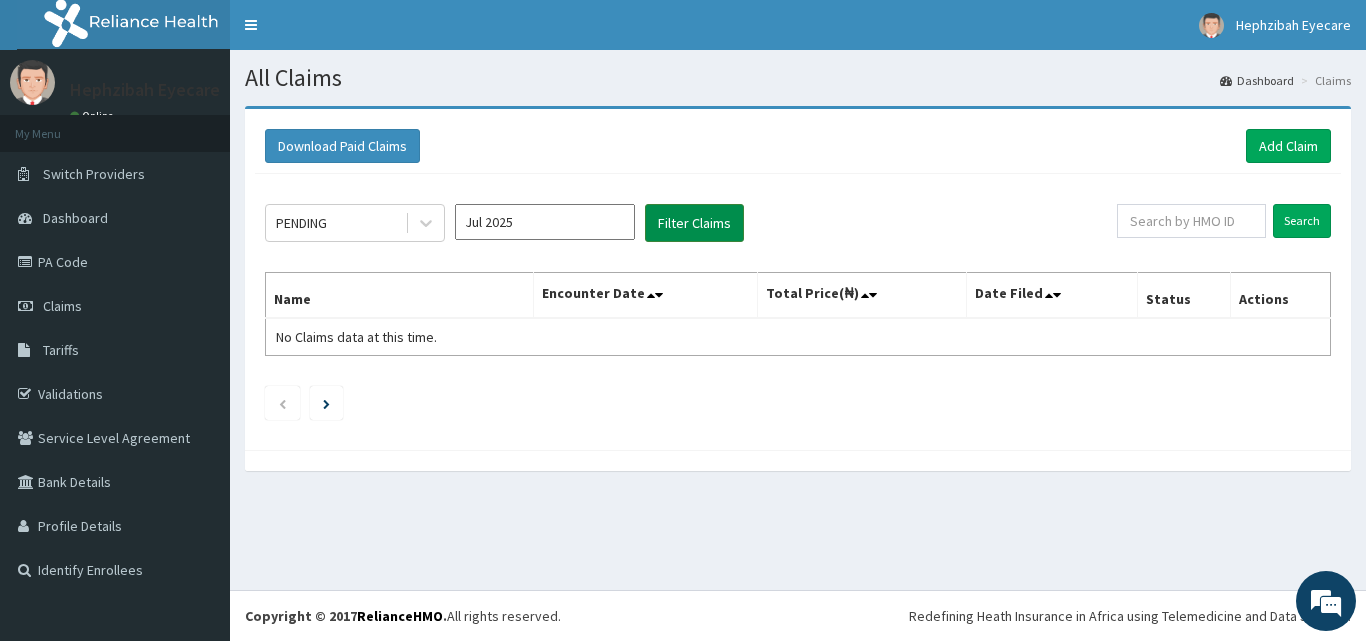 click on "Filter Claims" at bounding box center (694, 223) 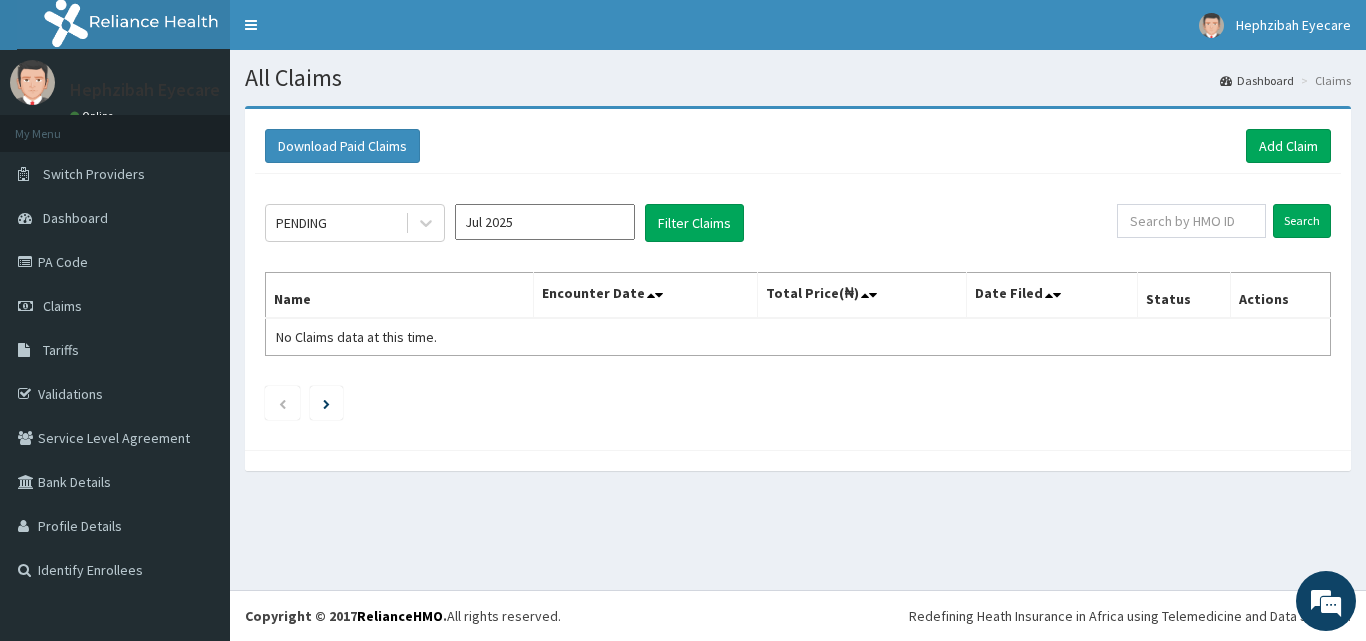 click on "Jul 2025" at bounding box center (545, 222) 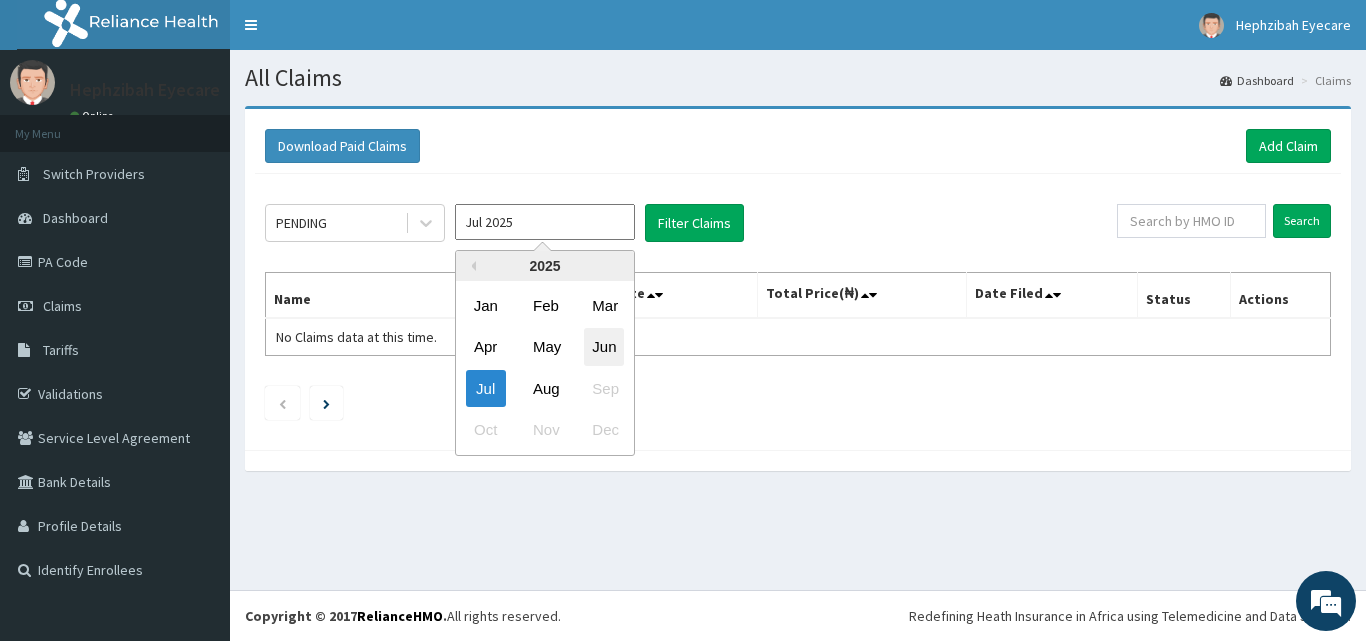 click on "Jun" at bounding box center [604, 347] 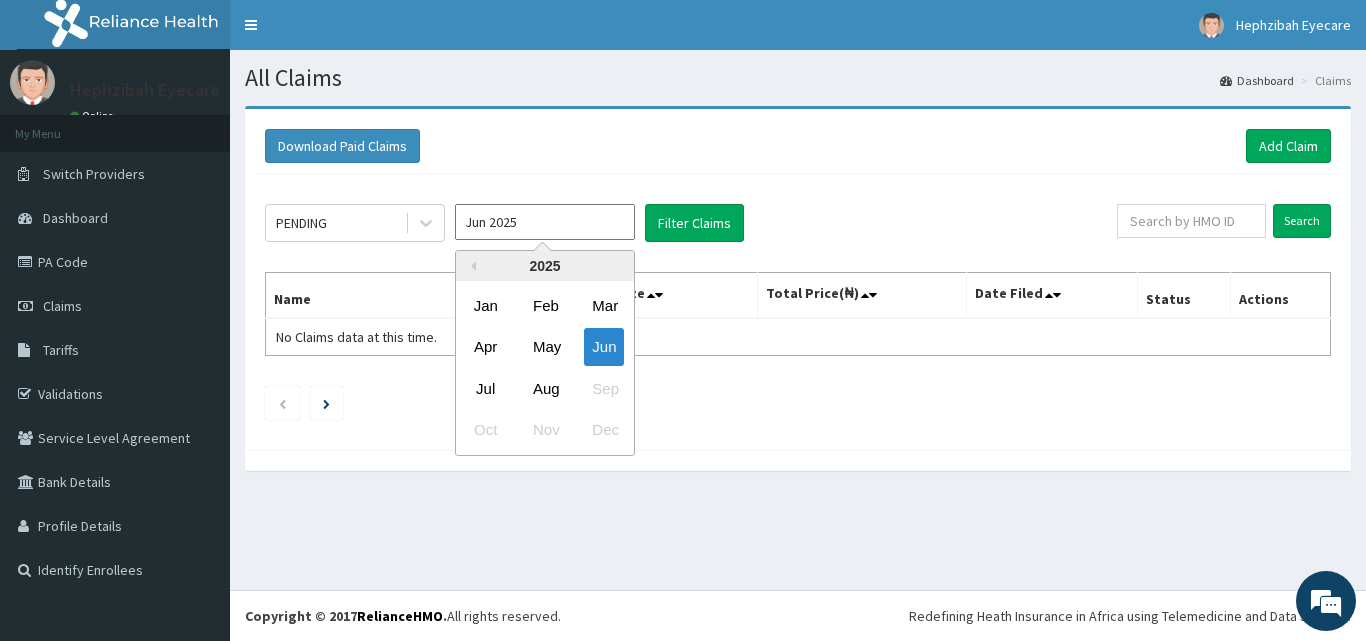click on "Jun 2025" at bounding box center (545, 222) 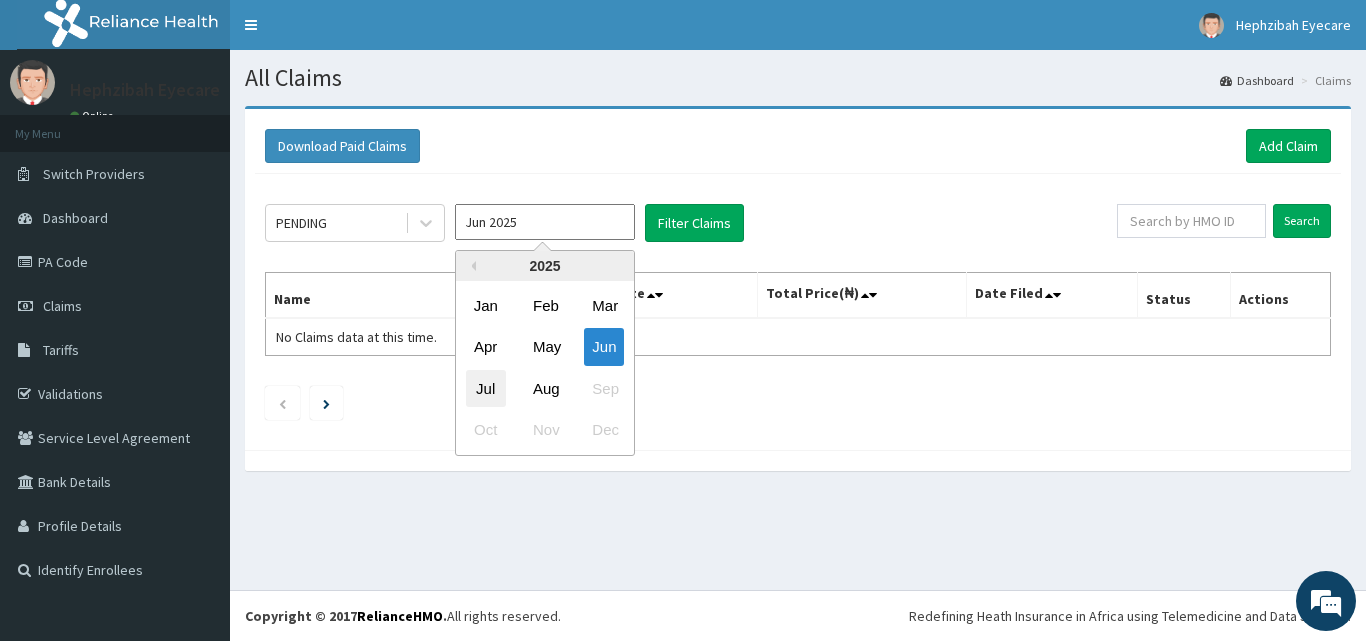 click on "Jul" at bounding box center [486, 388] 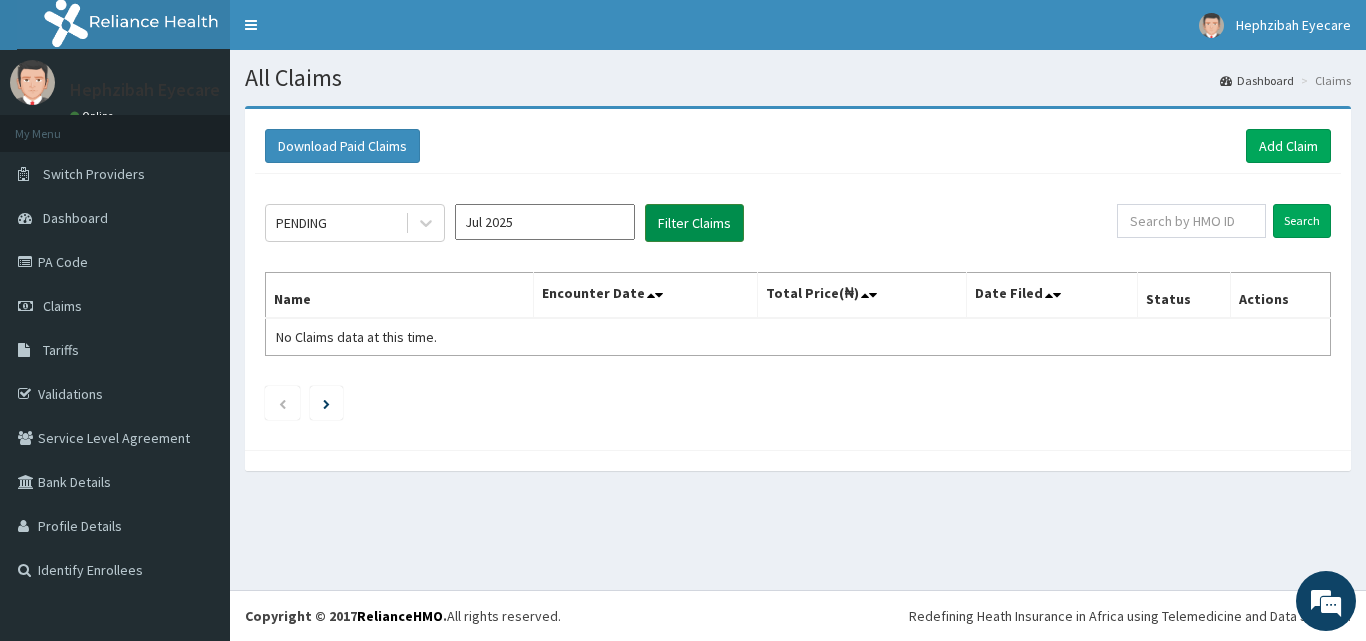 click on "Filter Claims" at bounding box center (694, 223) 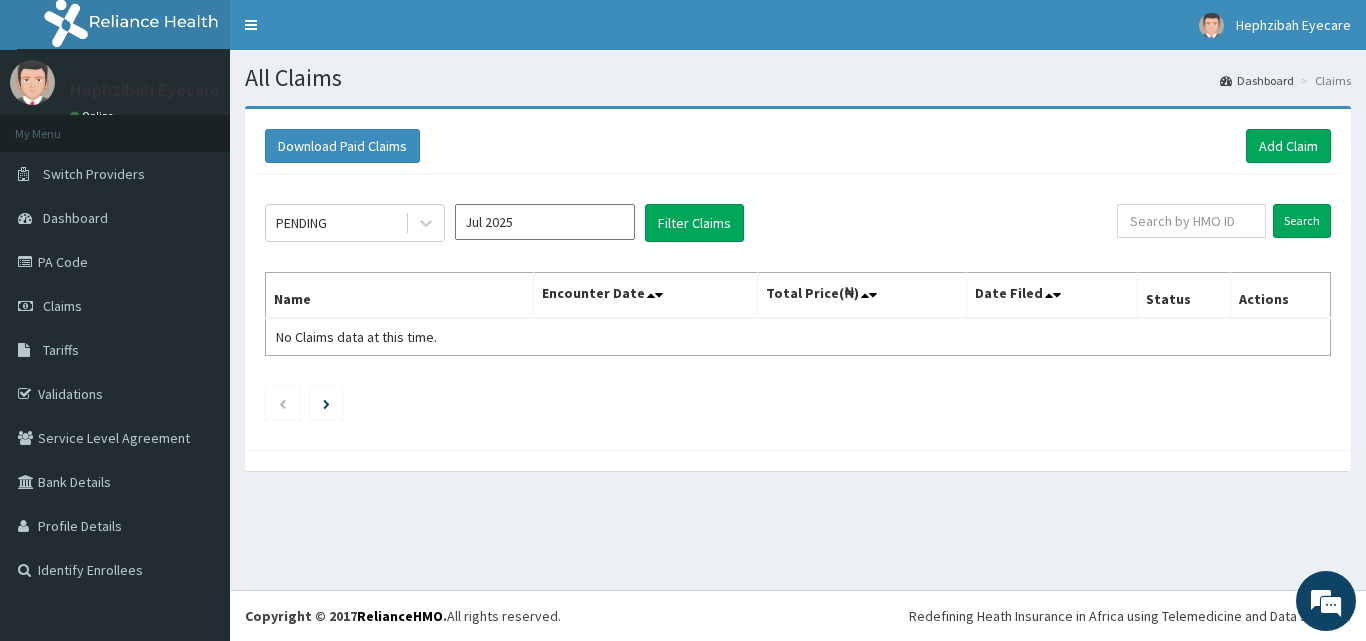click on "Jul 2025" at bounding box center (545, 222) 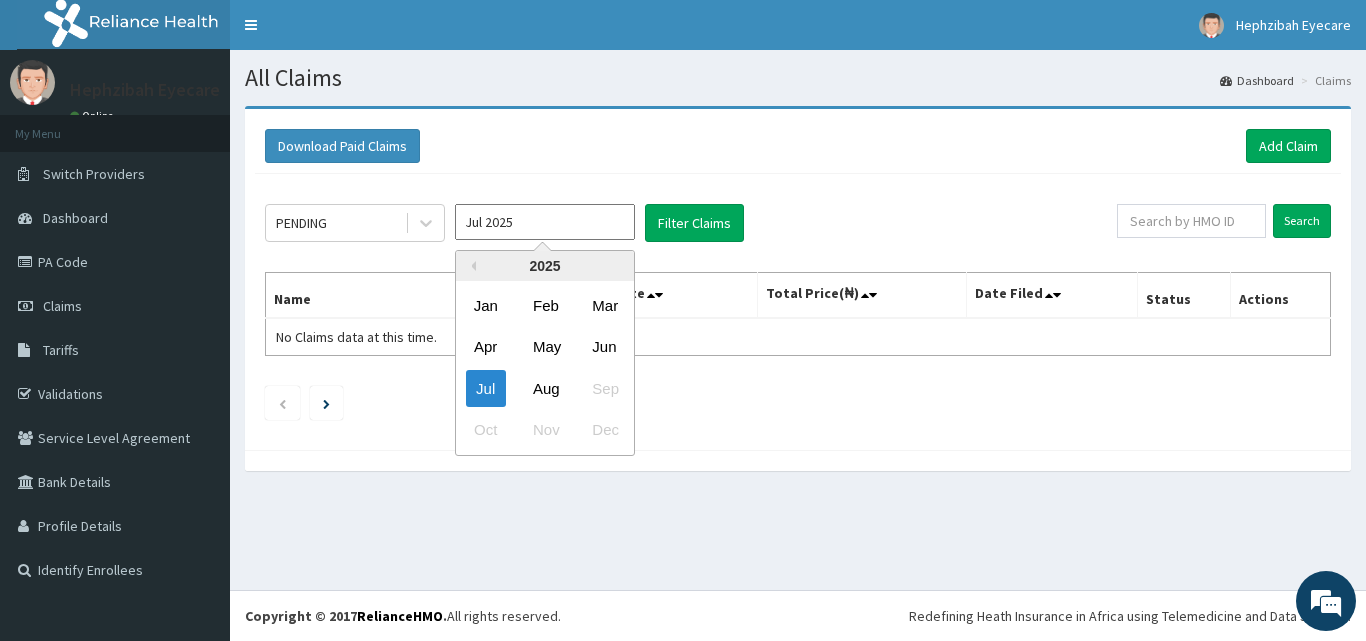 click on "Download Paid Claims Add Claim × Note you can only download claims within a maximum of 1 year and the dates will auto-adjust when you select range that is greater than 1 year From [DATE] To [DATE] Close Download PENDING [MONTH] [YEAR] Previous Year [YEAR] Jan Feb Mar Apr May Jun Jul Aug Sep Oct Nov Dec Filter Claims Search Name Encounter Date Total Price(₦) Date Filed Status Actions No Claims data at this time." at bounding box center [798, 279] 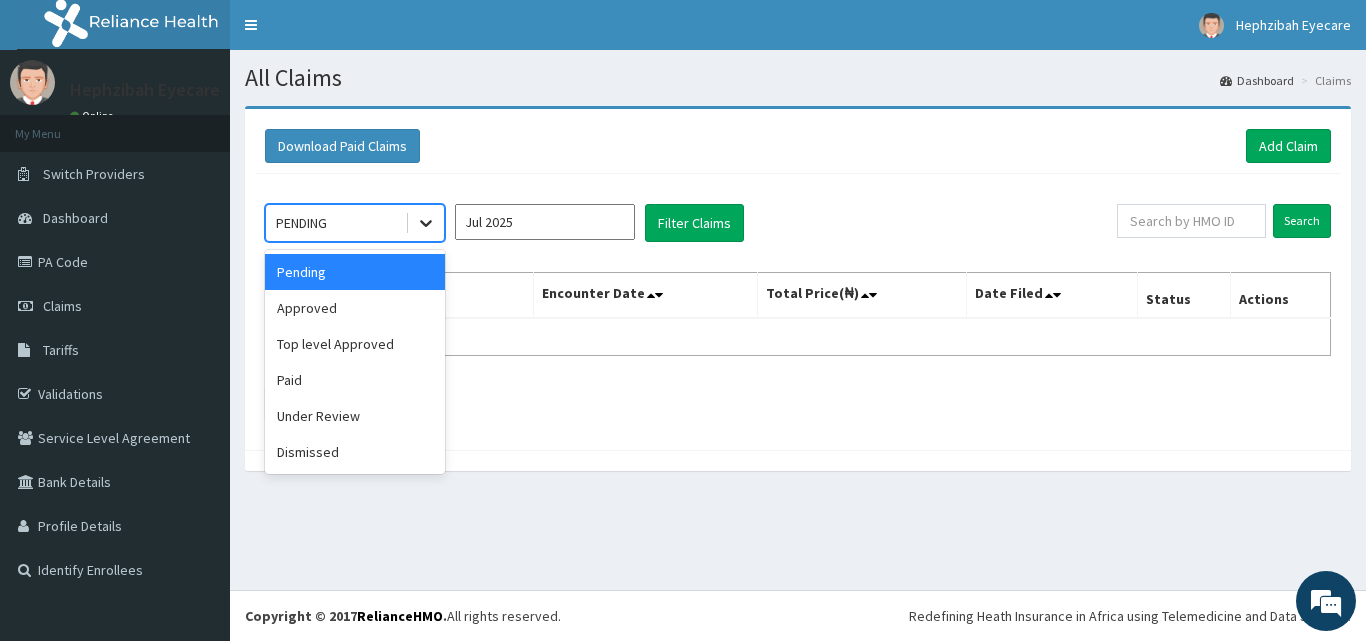 click at bounding box center (426, 223) 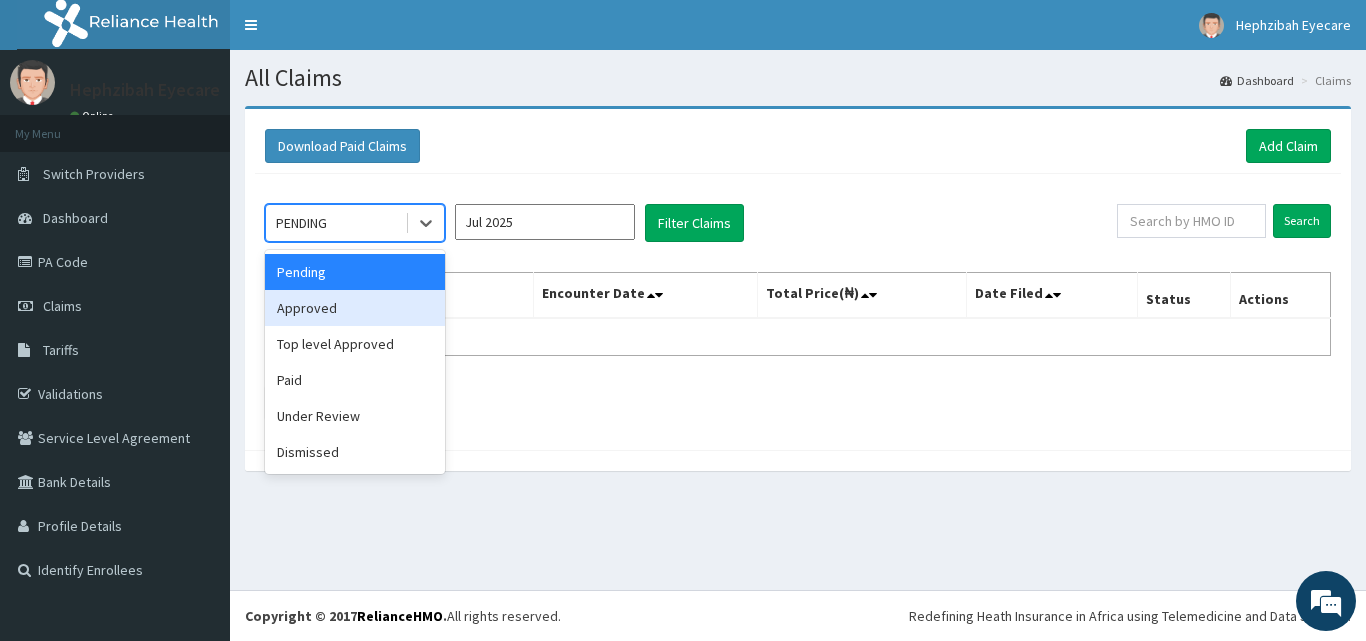 click on "Approved" at bounding box center [355, 308] 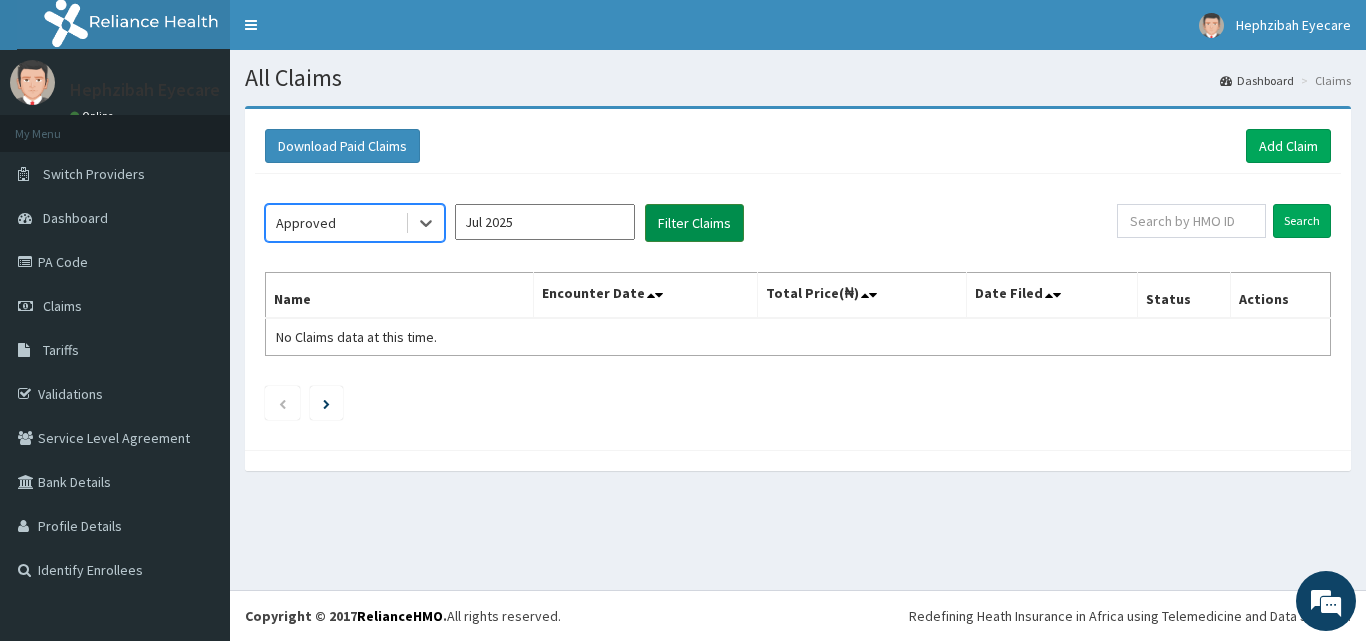 click on "Filter Claims" at bounding box center (694, 223) 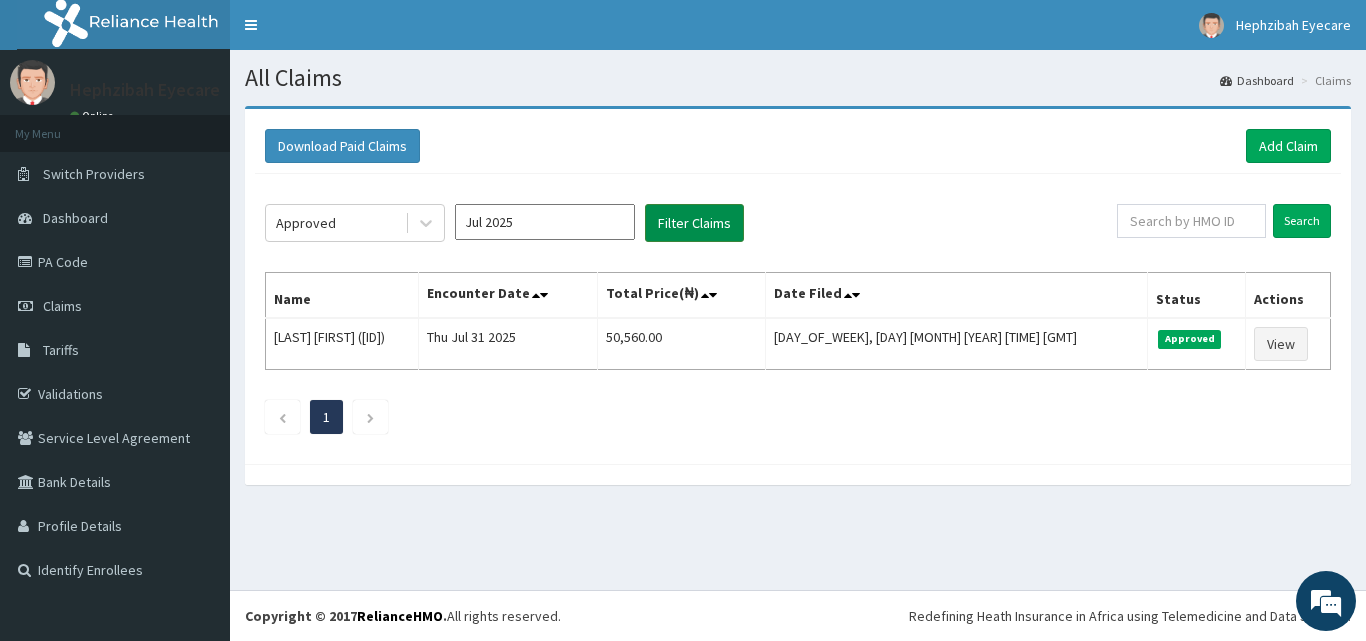 click on "Filter Claims" at bounding box center [694, 223] 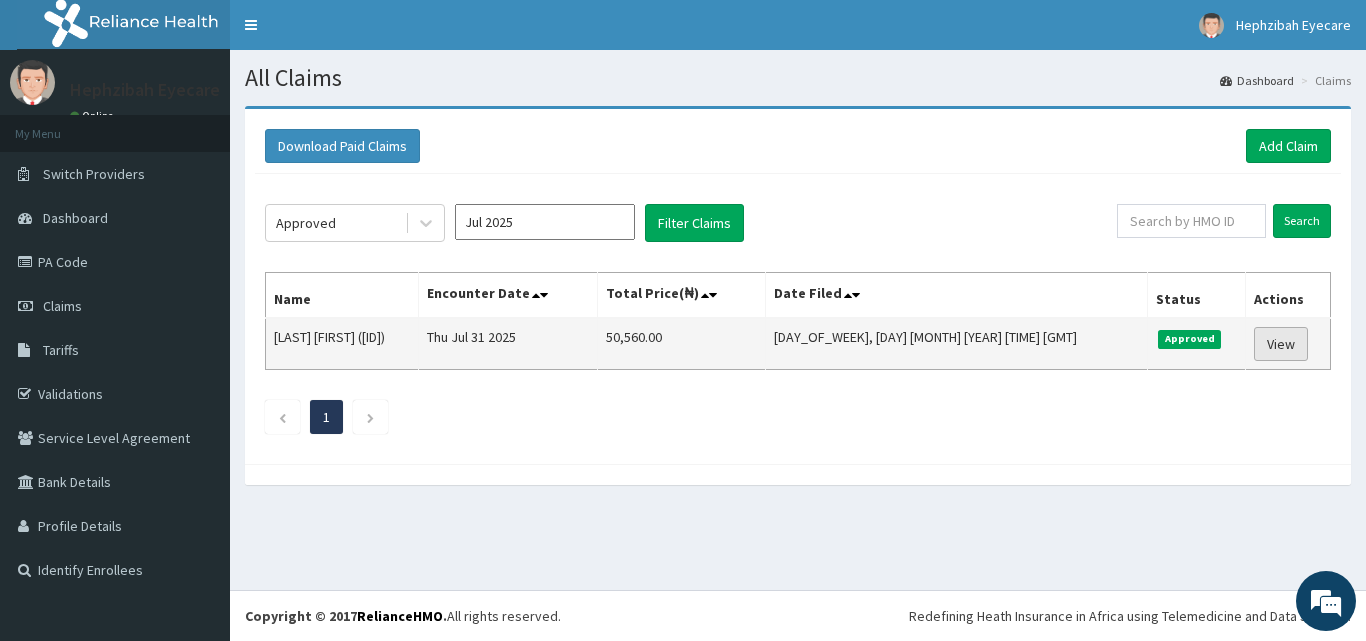 click on "View" at bounding box center (1281, 344) 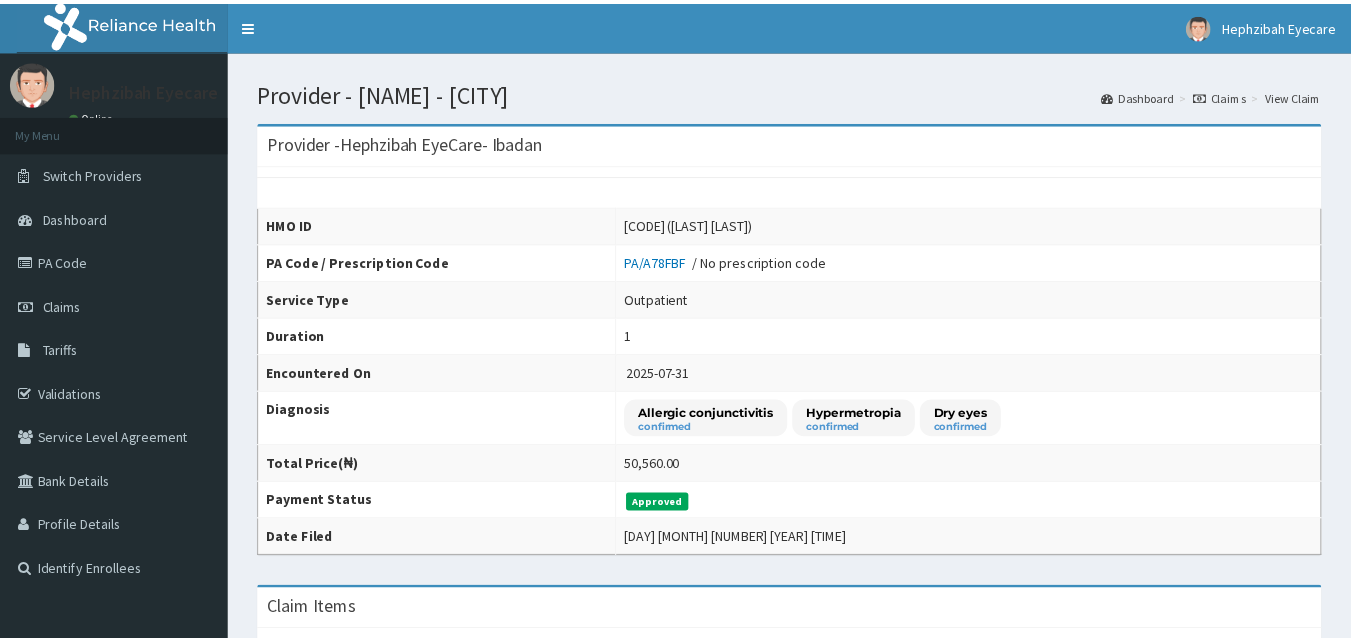 scroll, scrollTop: 0, scrollLeft: 0, axis: both 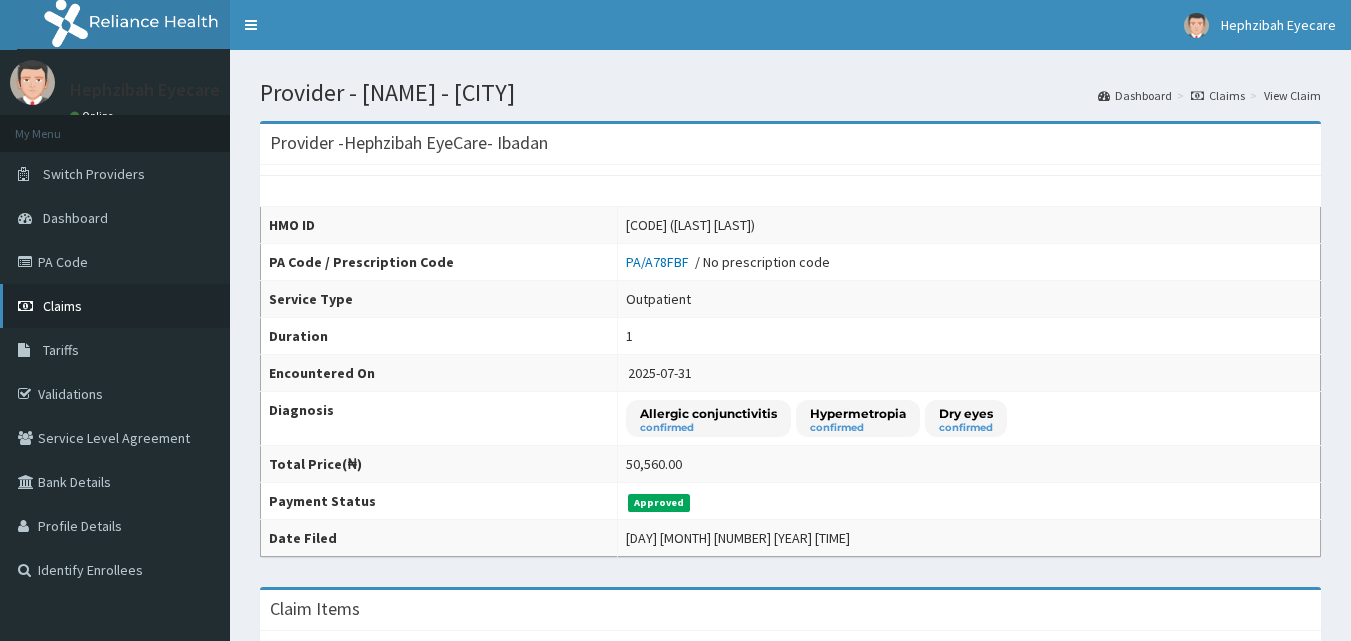 click on "Claims" at bounding box center [62, 306] 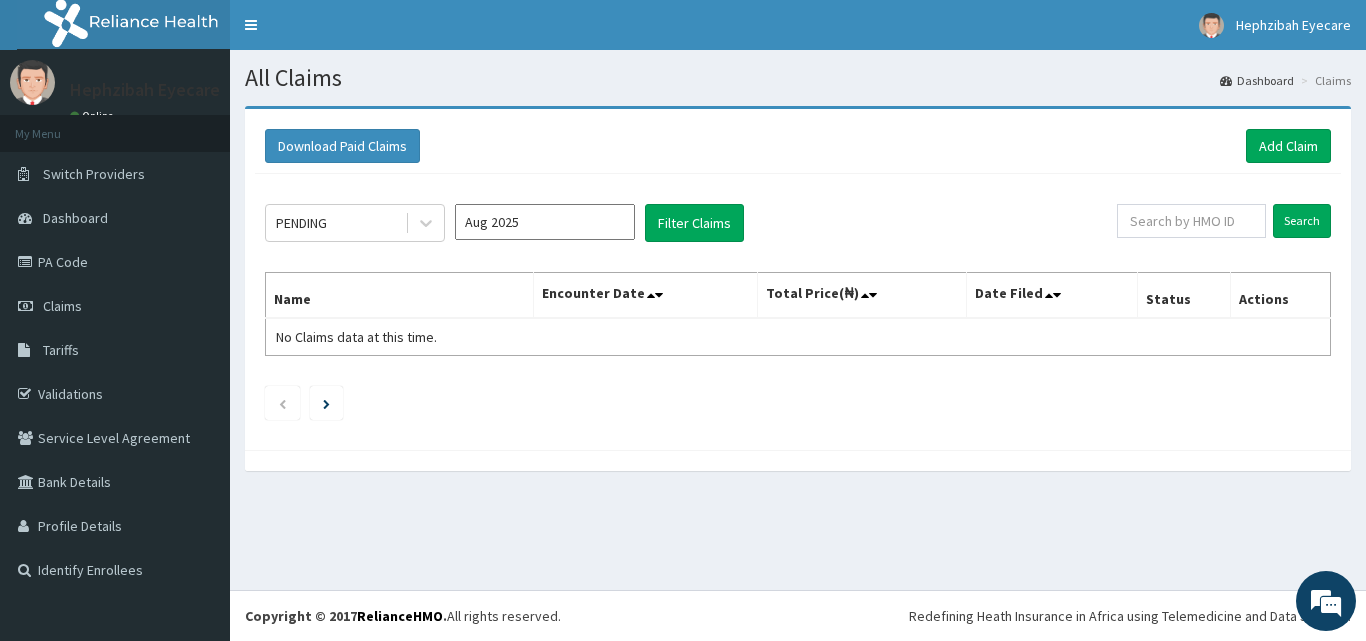 scroll, scrollTop: 0, scrollLeft: 0, axis: both 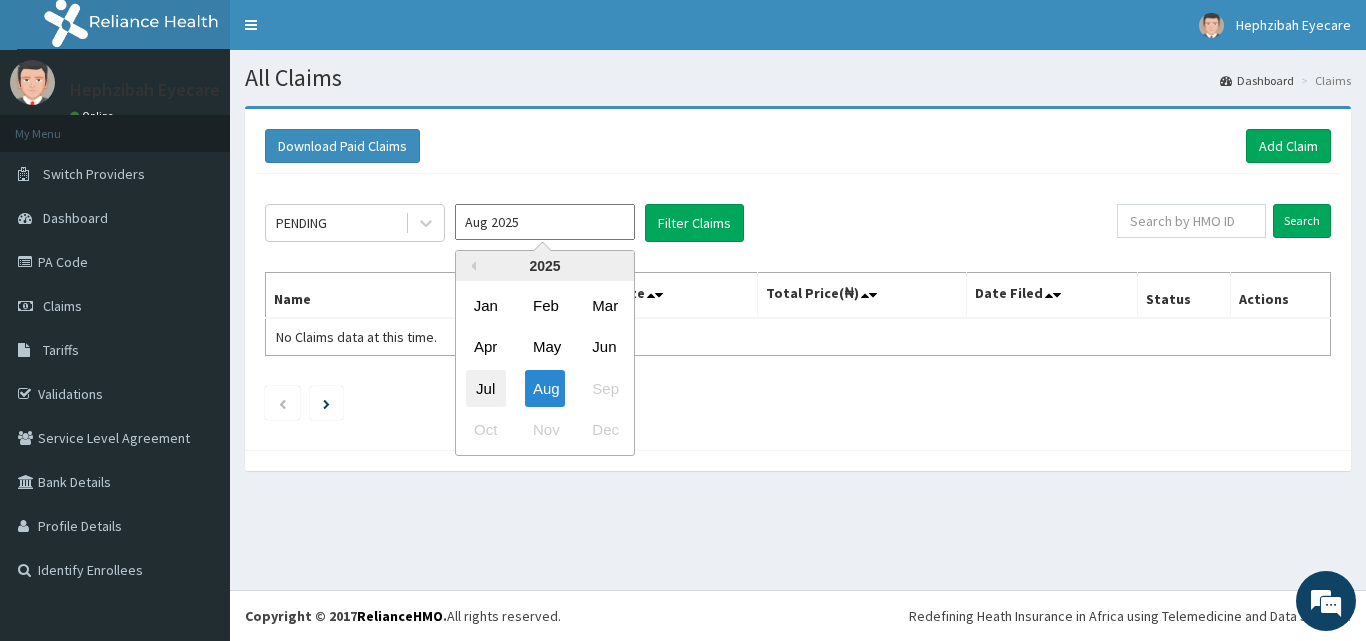 click on "Jul" at bounding box center [486, 388] 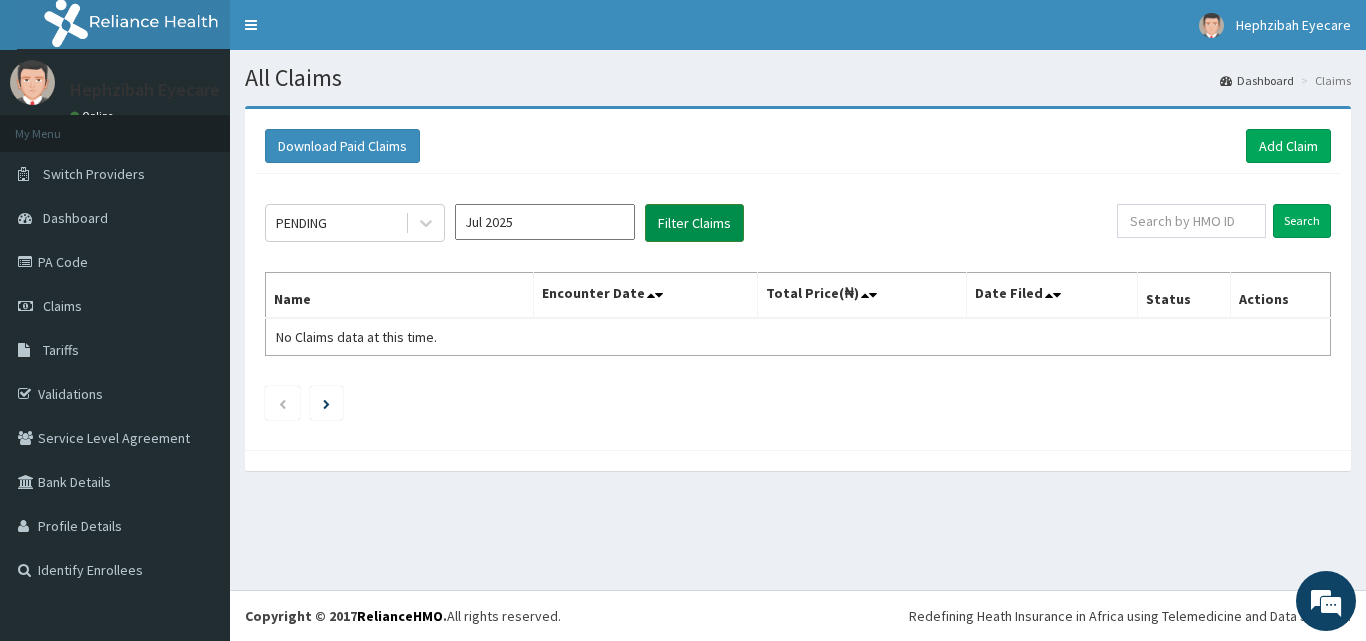 click on "Filter Claims" at bounding box center [694, 223] 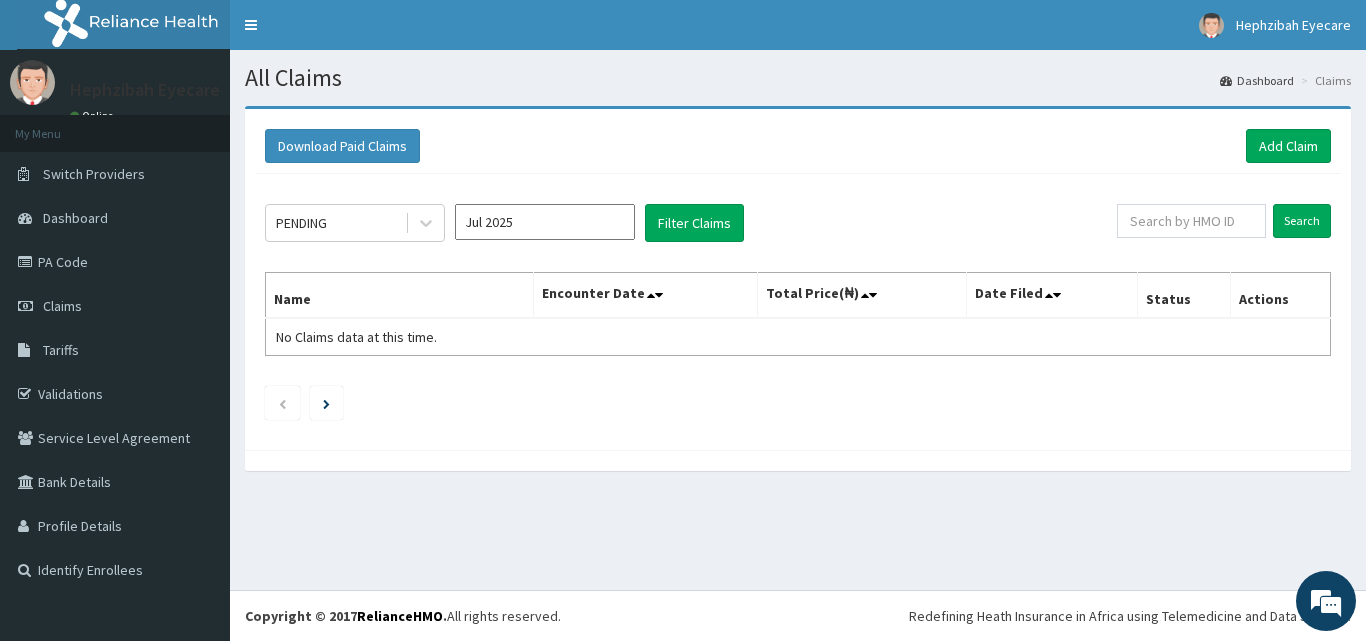 click on "PENDING Jul 2025 Filter Claims Search Name Encounter Date Total Price(₦) Date Filed Status Actions No Claims data at this time." 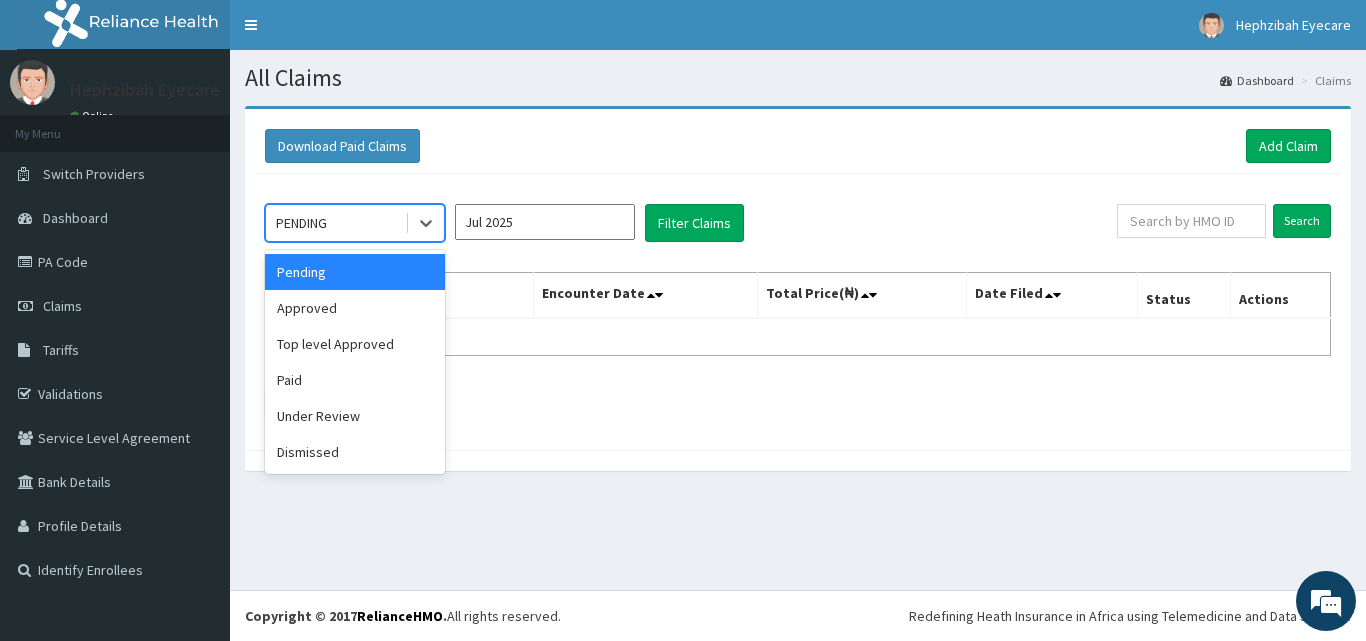 click on "PENDING" at bounding box center [335, 223] 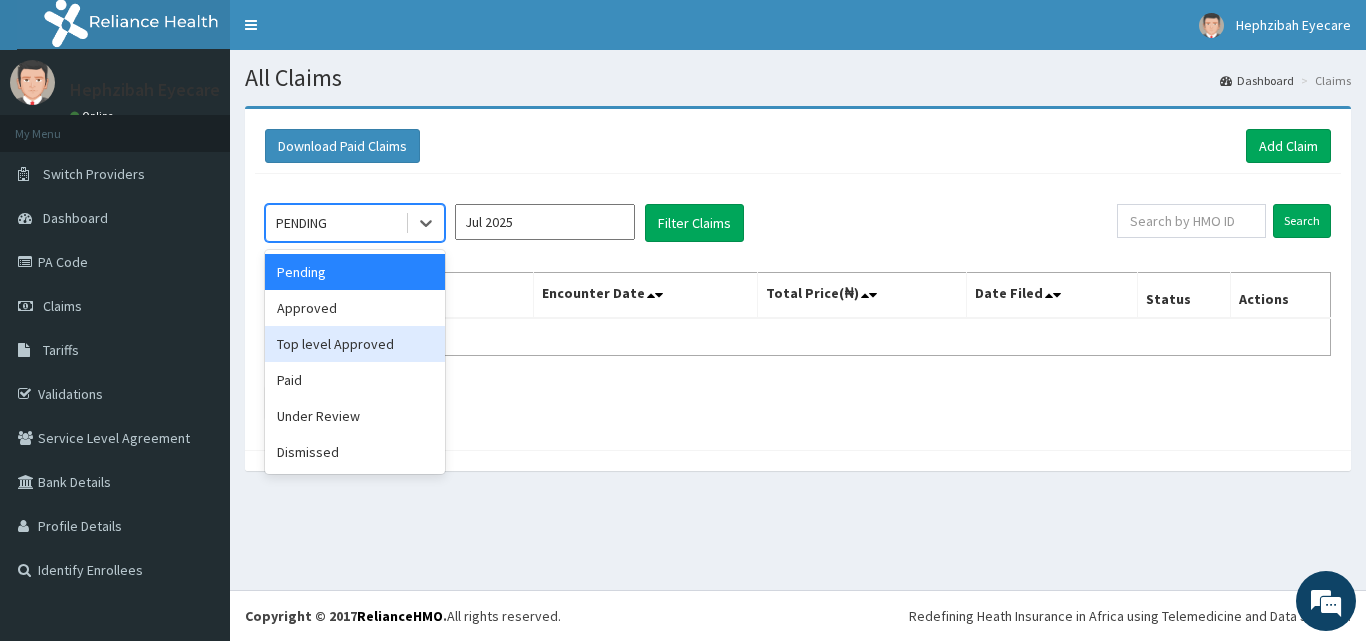 click on "Top level Approved" at bounding box center (355, 344) 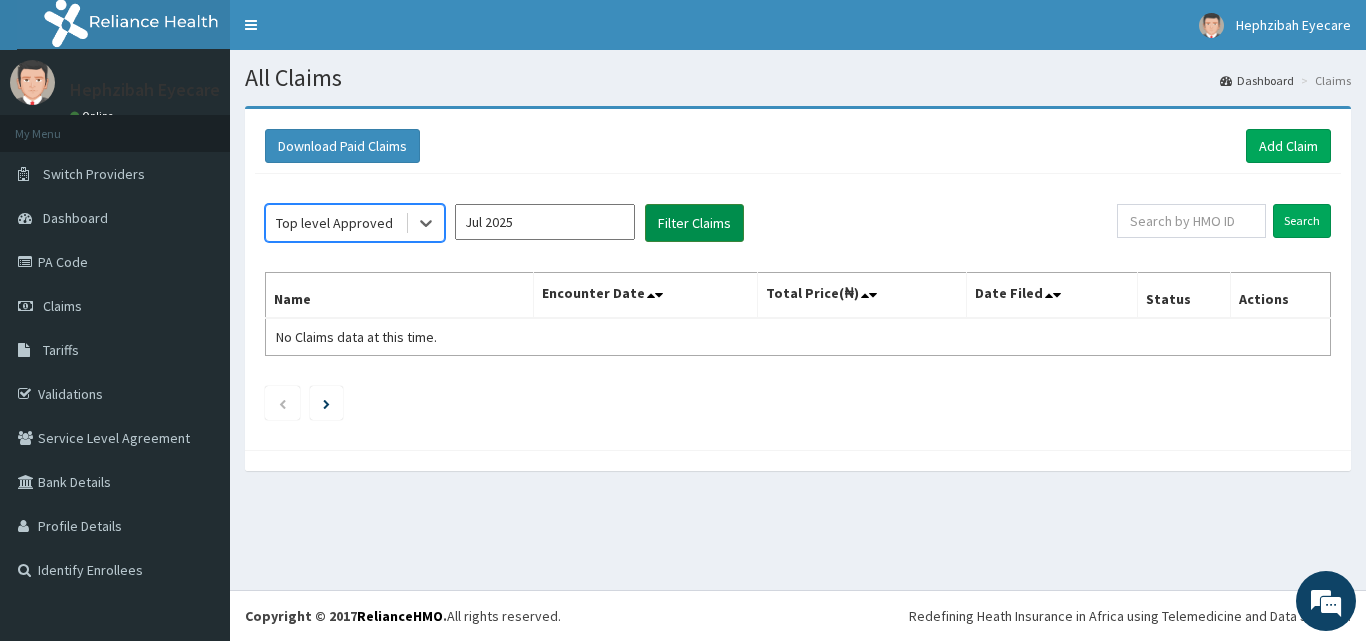 click on "Filter Claims" at bounding box center (694, 223) 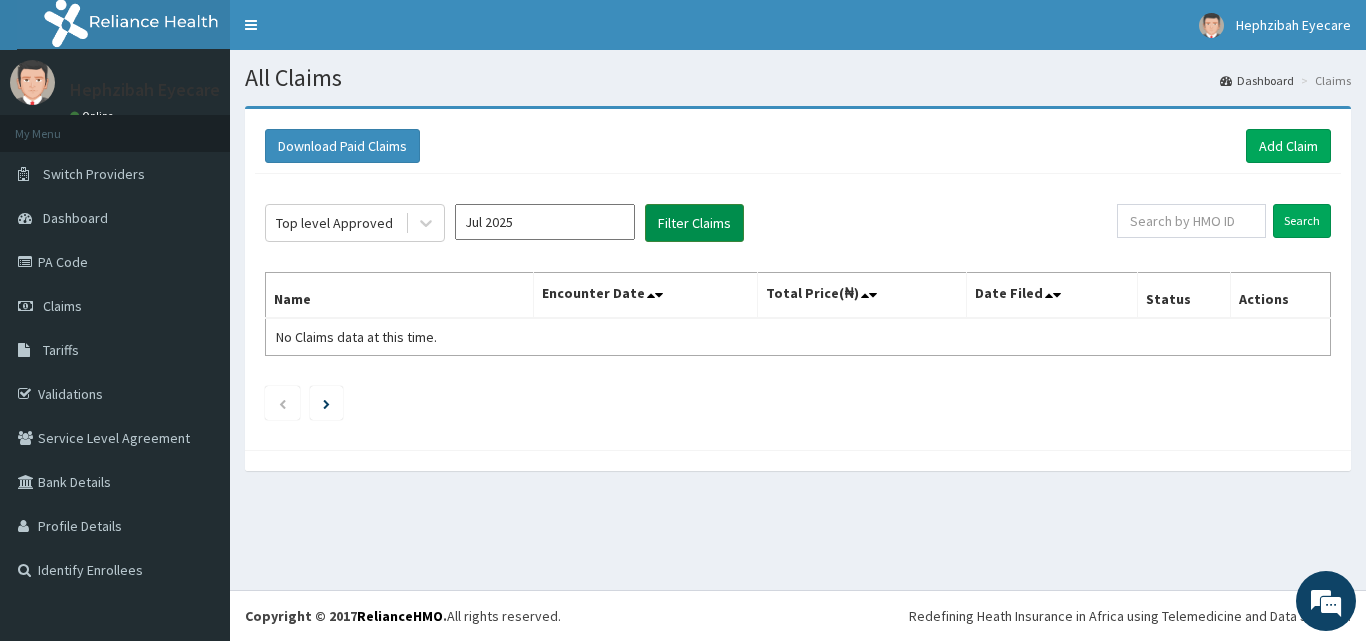 click on "Filter Claims" at bounding box center (694, 223) 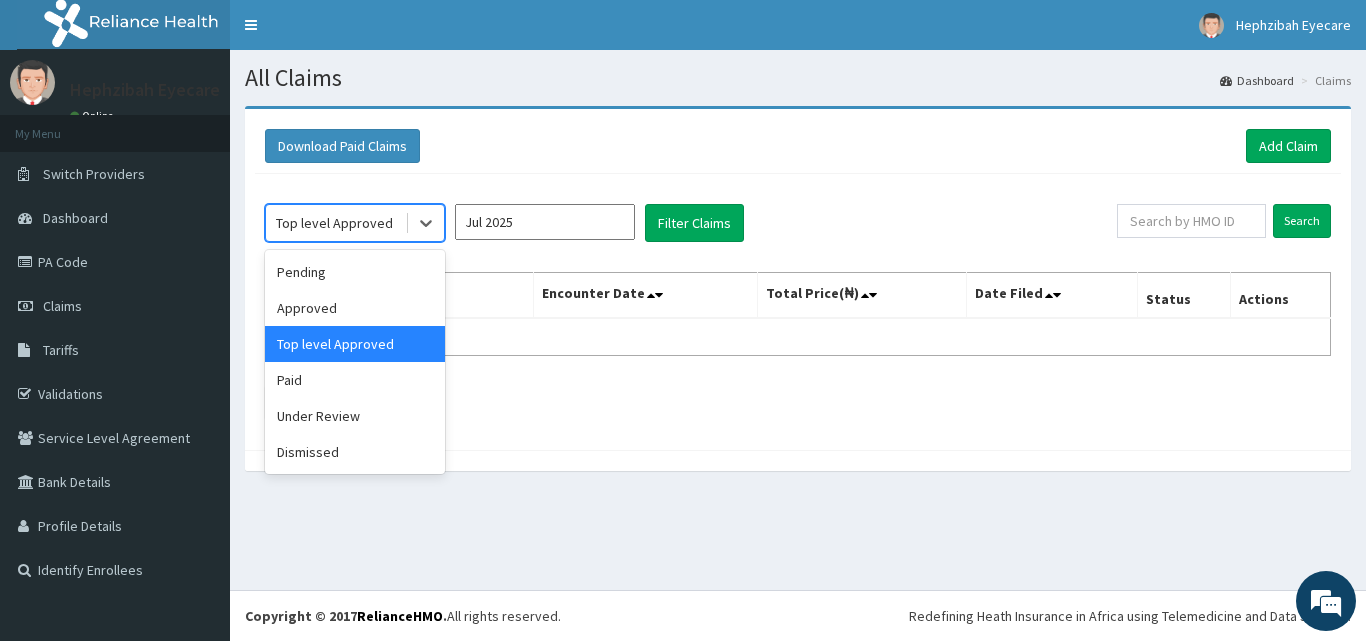 click on "Top level Approved" at bounding box center (334, 223) 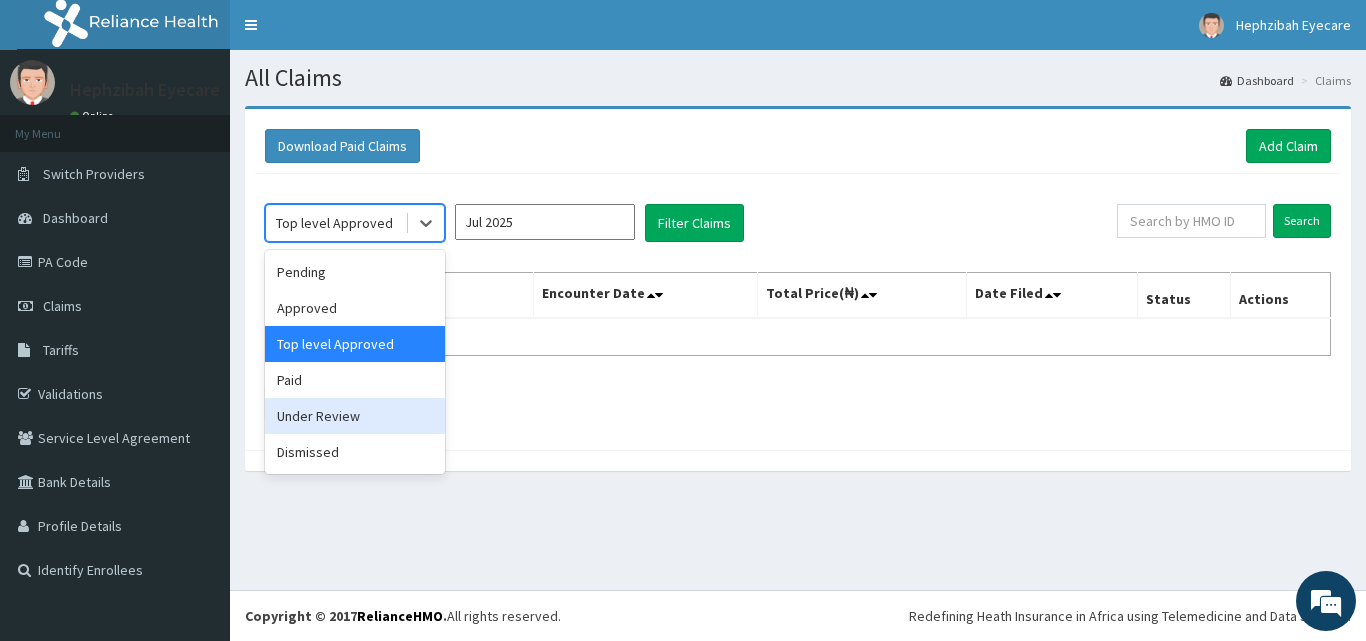 click on "Under Review" at bounding box center [355, 416] 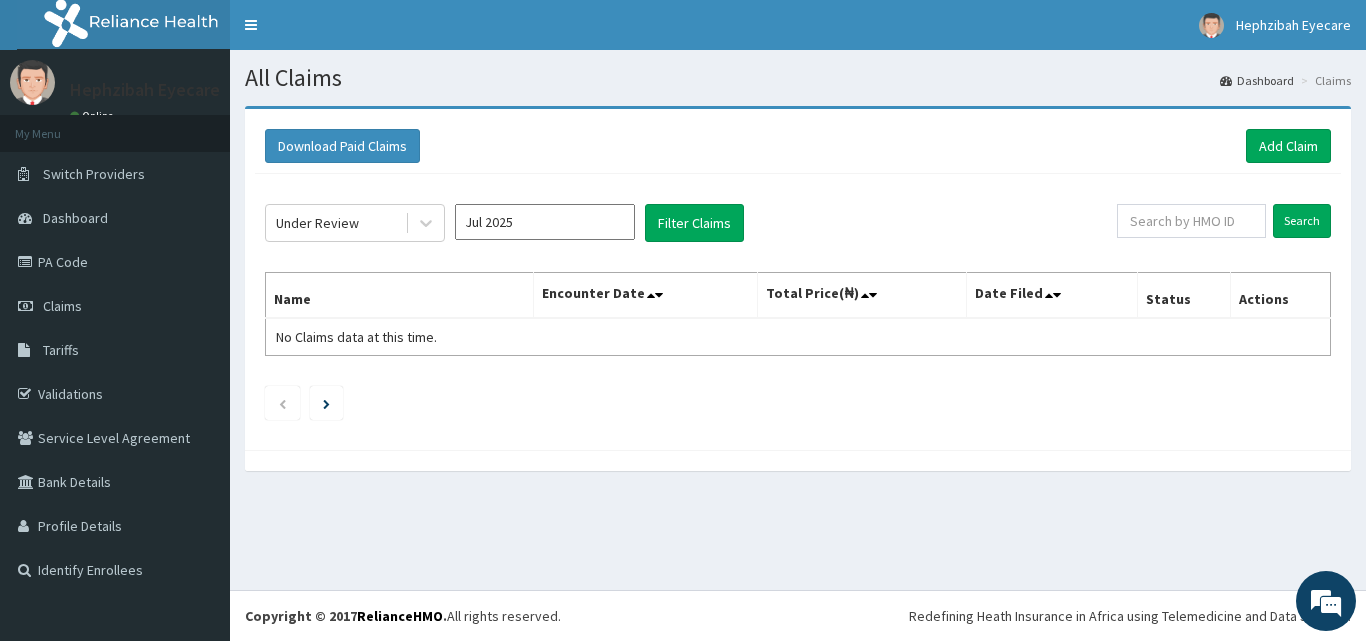 click at bounding box center [326, 403] 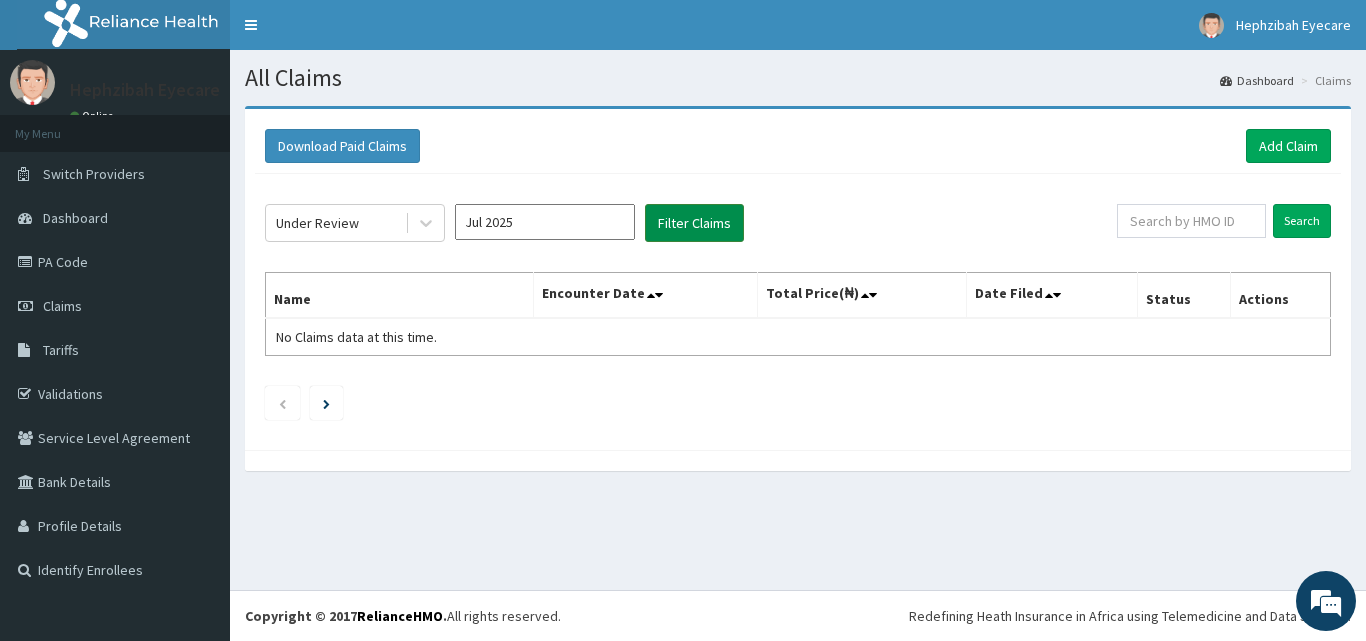 click on "Filter Claims" at bounding box center [694, 223] 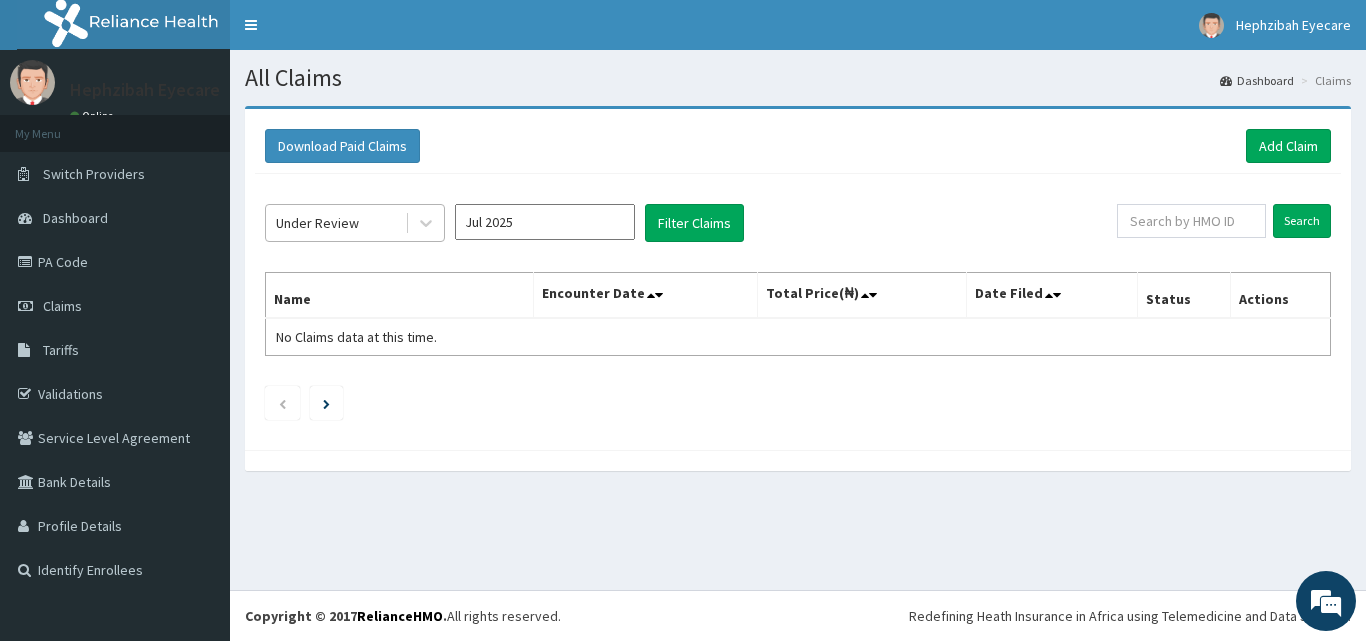click on "Under Review" at bounding box center (335, 223) 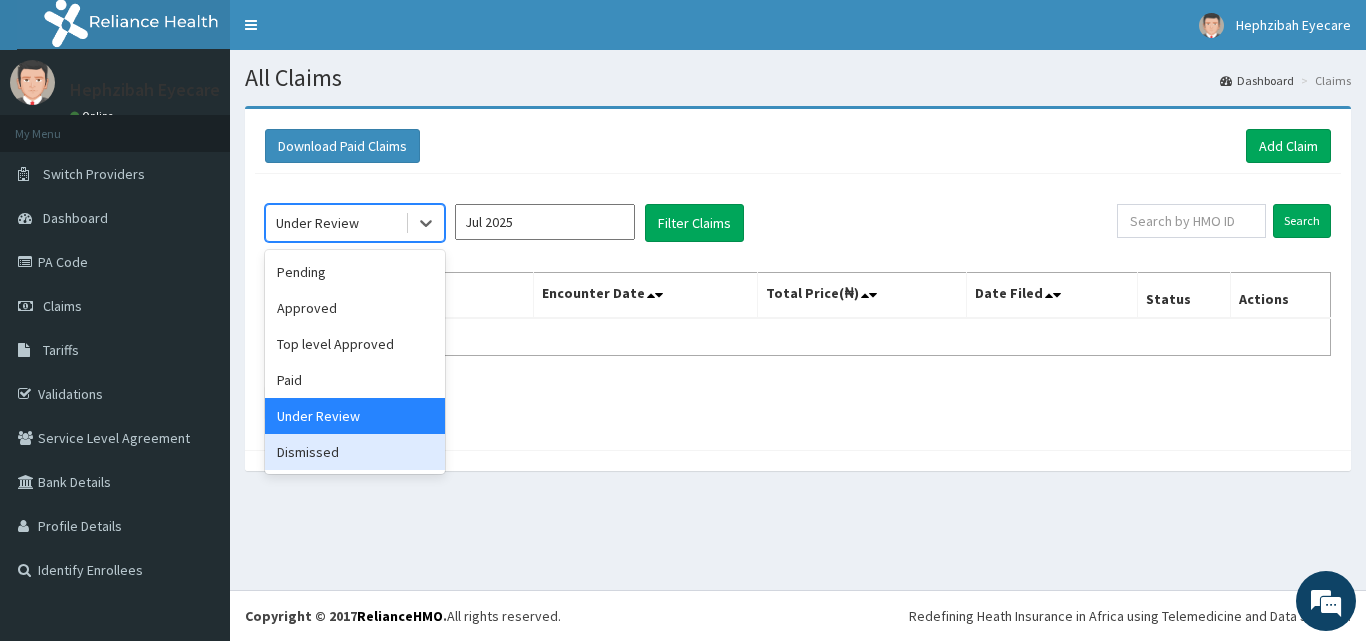 click on "Dismissed" at bounding box center [355, 452] 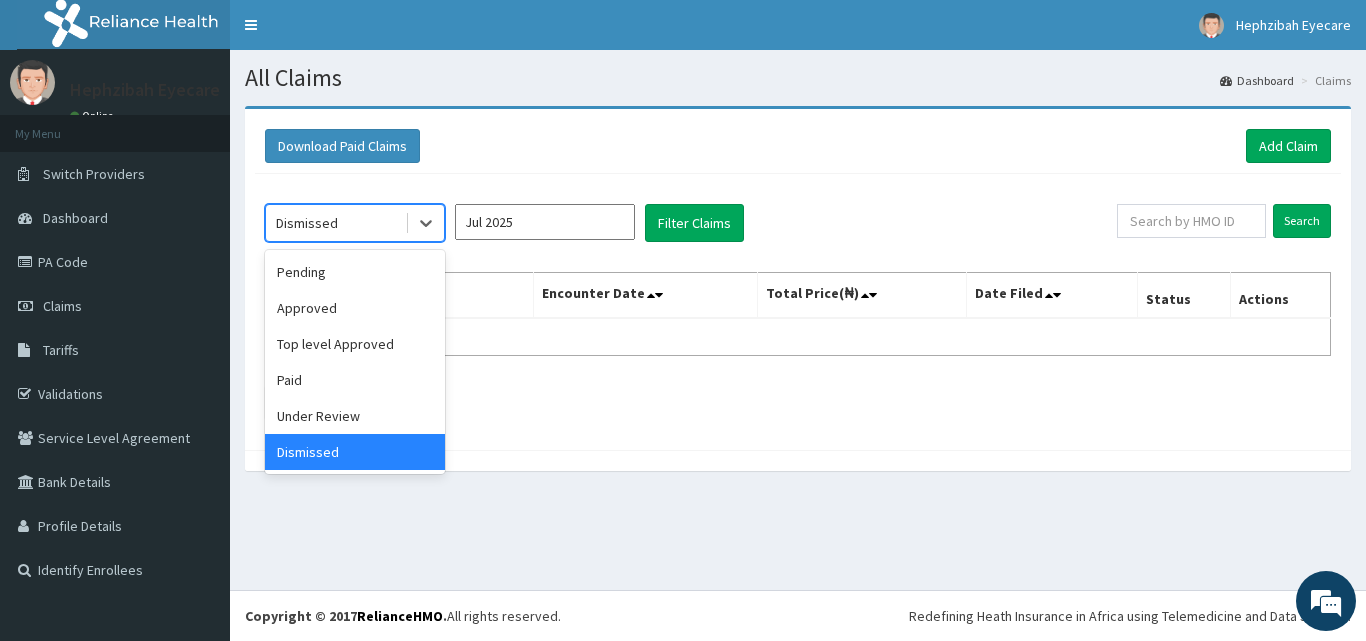 click on "Dismissed" at bounding box center (335, 223) 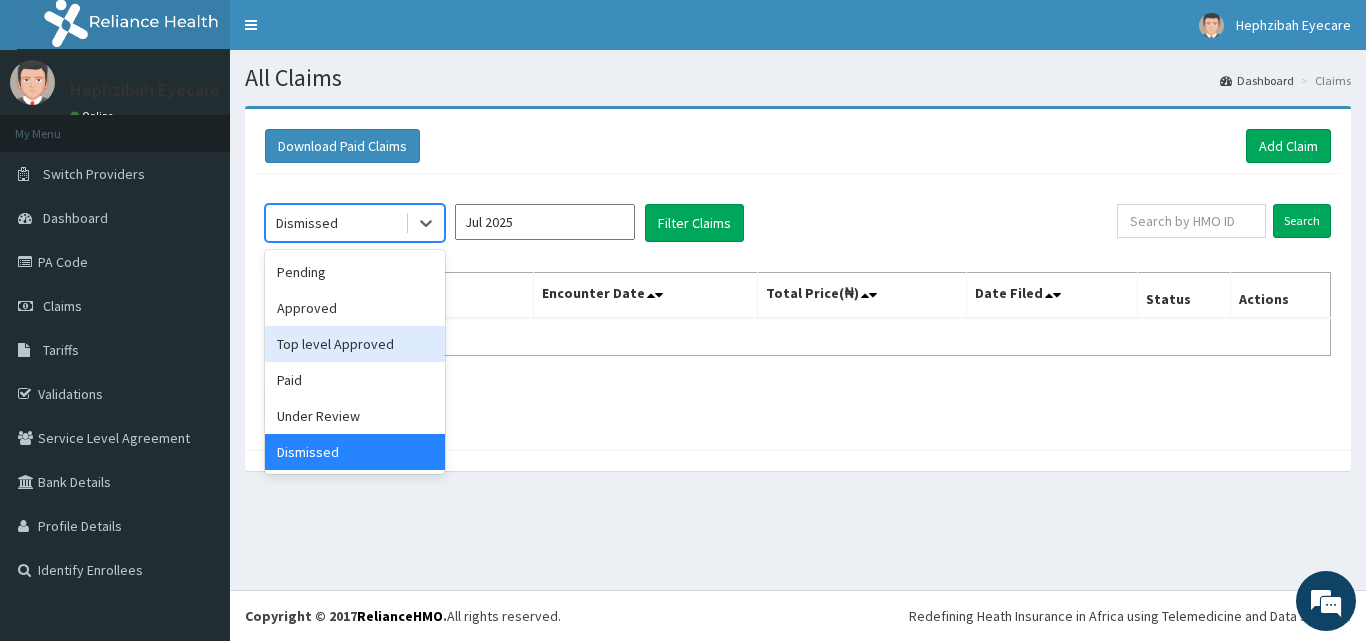 click on "Top level Approved" at bounding box center [355, 344] 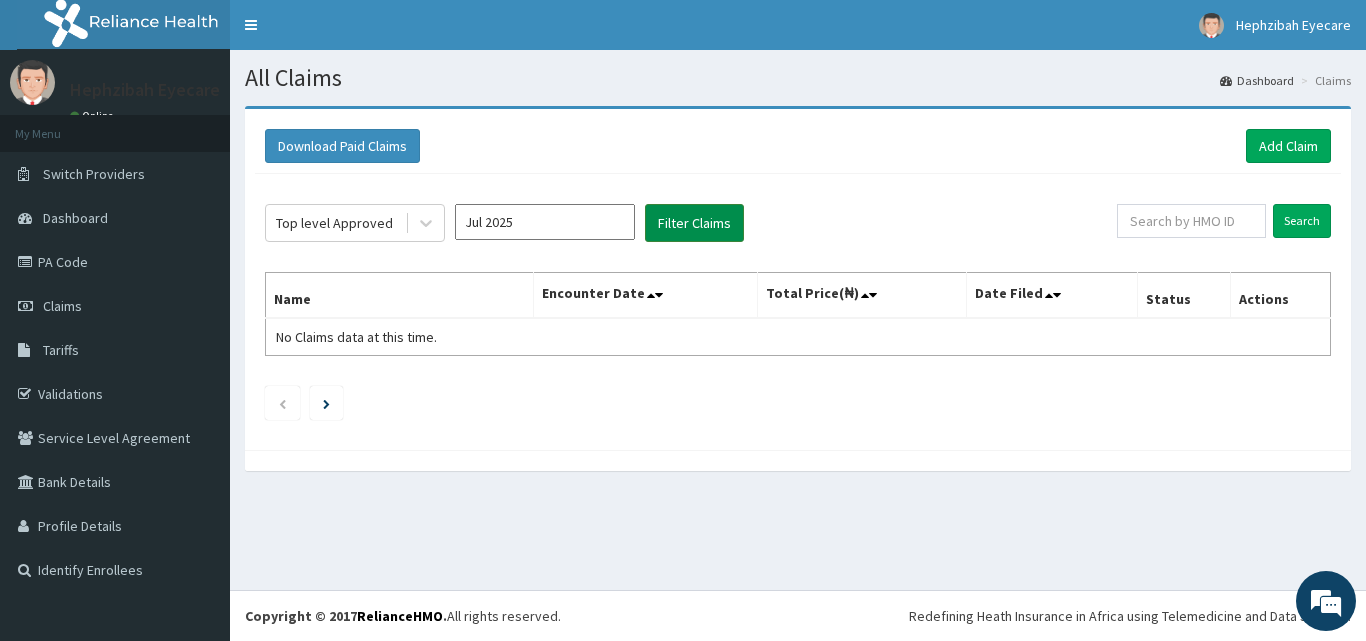 click on "Filter Claims" at bounding box center [694, 223] 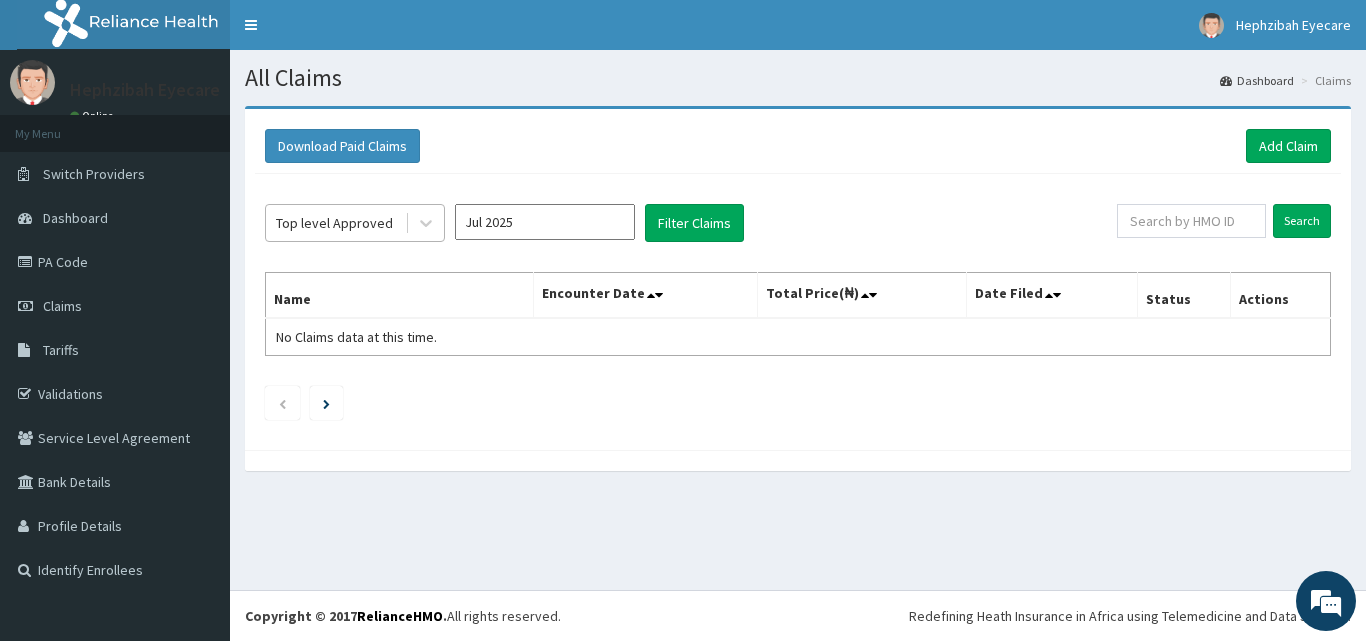 click on "Top level Approved" at bounding box center [335, 223] 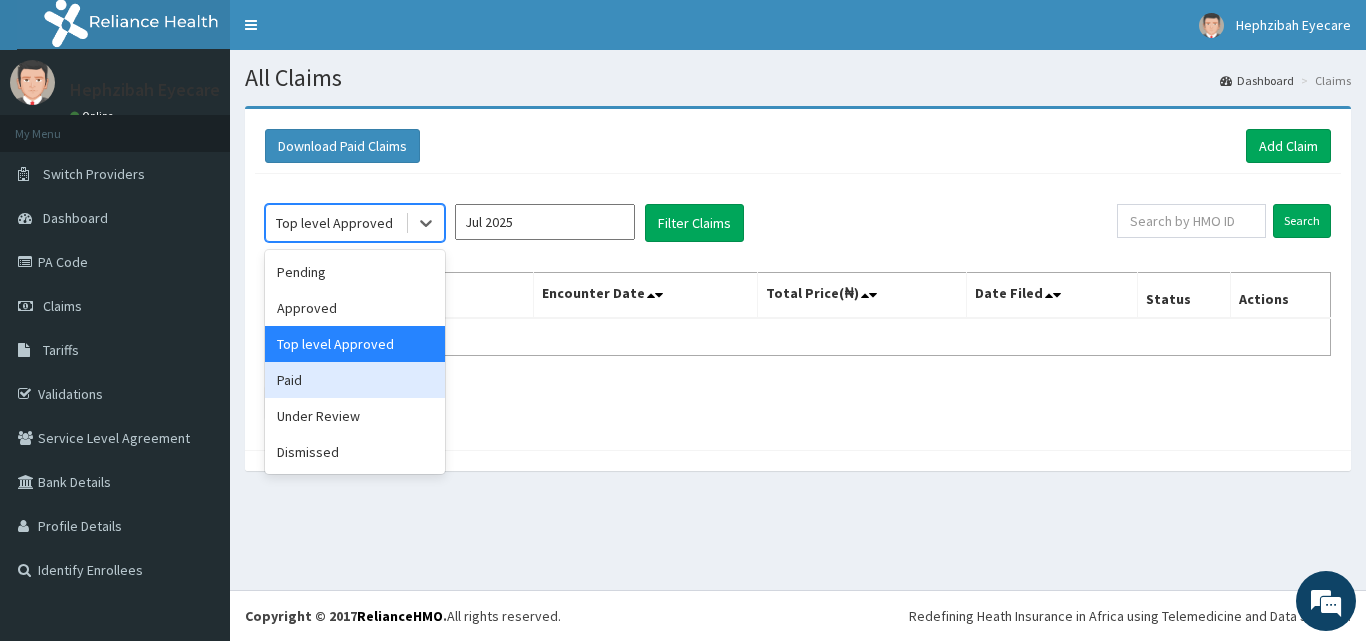 click on "Paid" at bounding box center (355, 380) 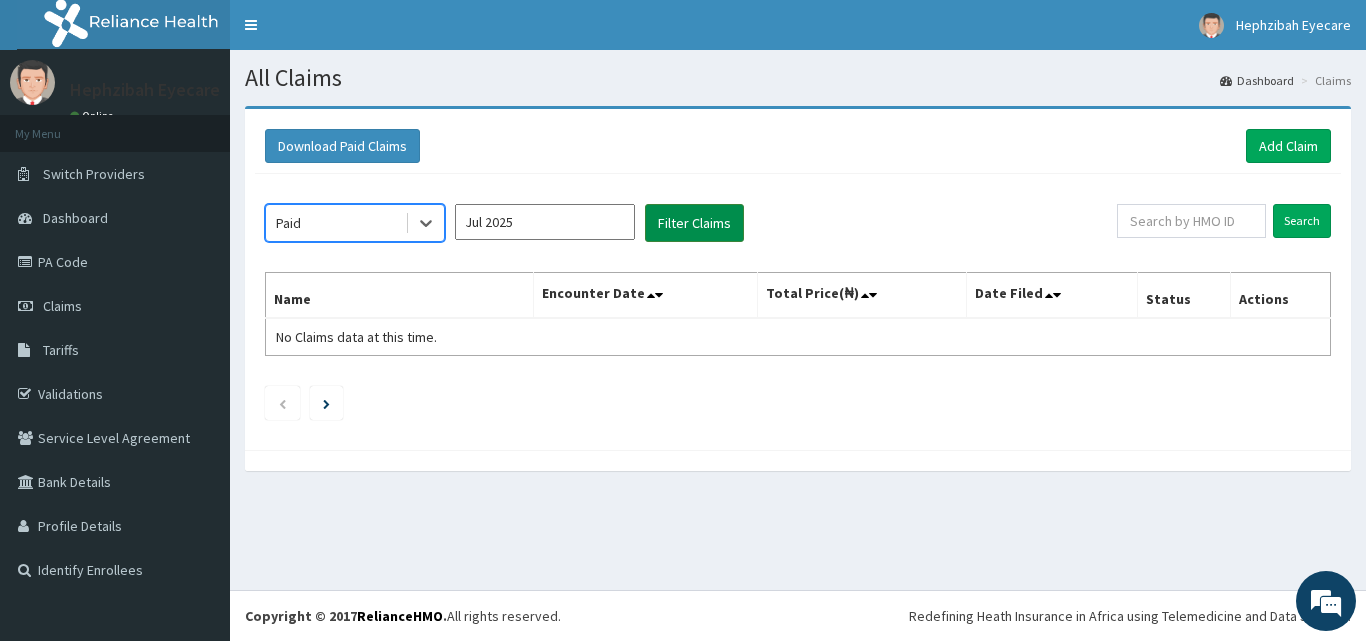 click on "Filter Claims" at bounding box center (694, 223) 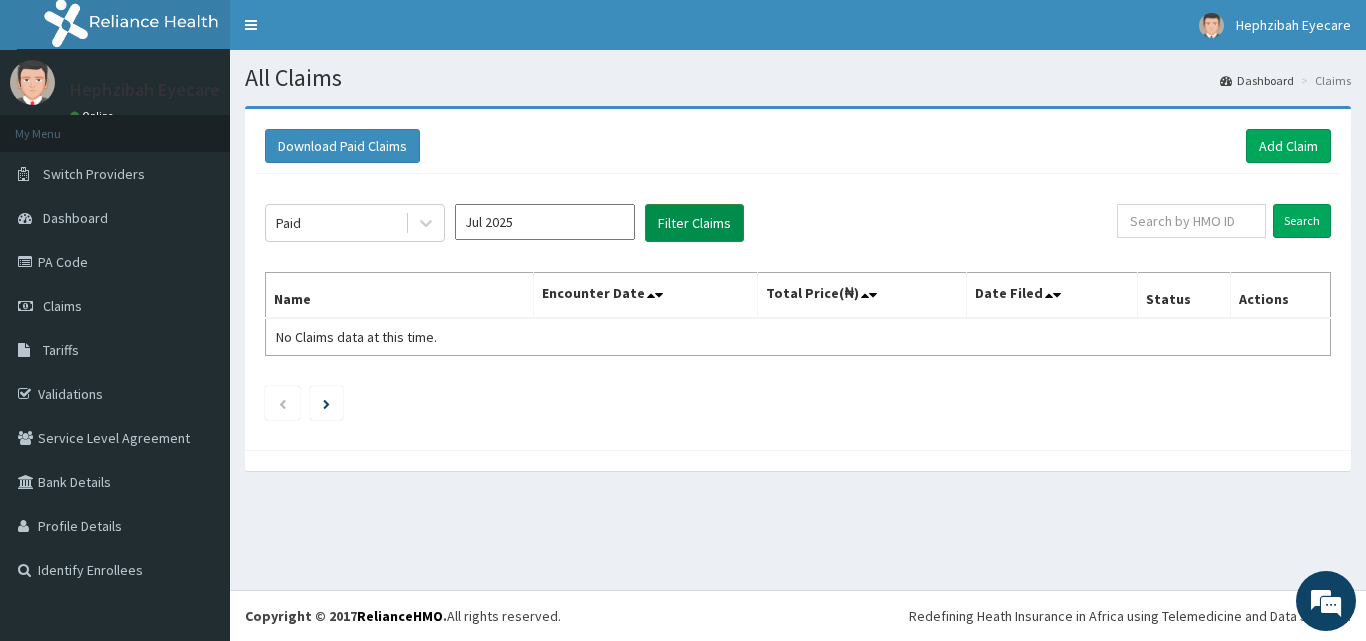 click on "Filter Claims" at bounding box center (694, 223) 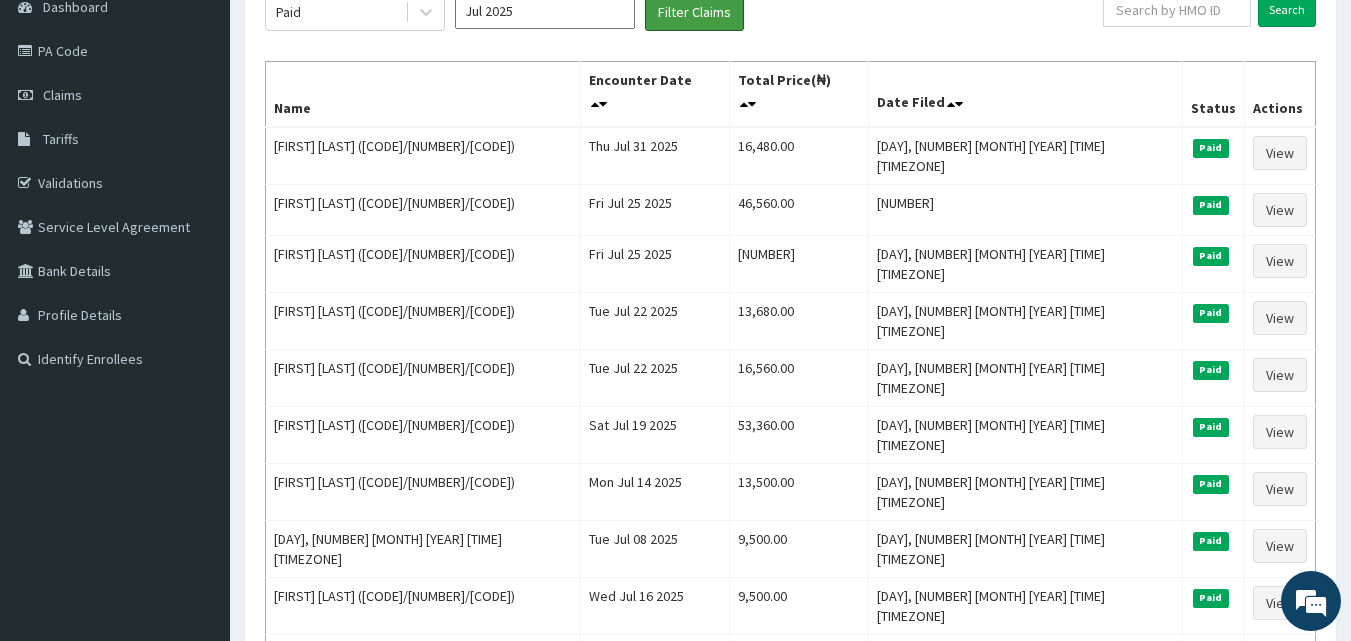 scroll, scrollTop: 240, scrollLeft: 0, axis: vertical 